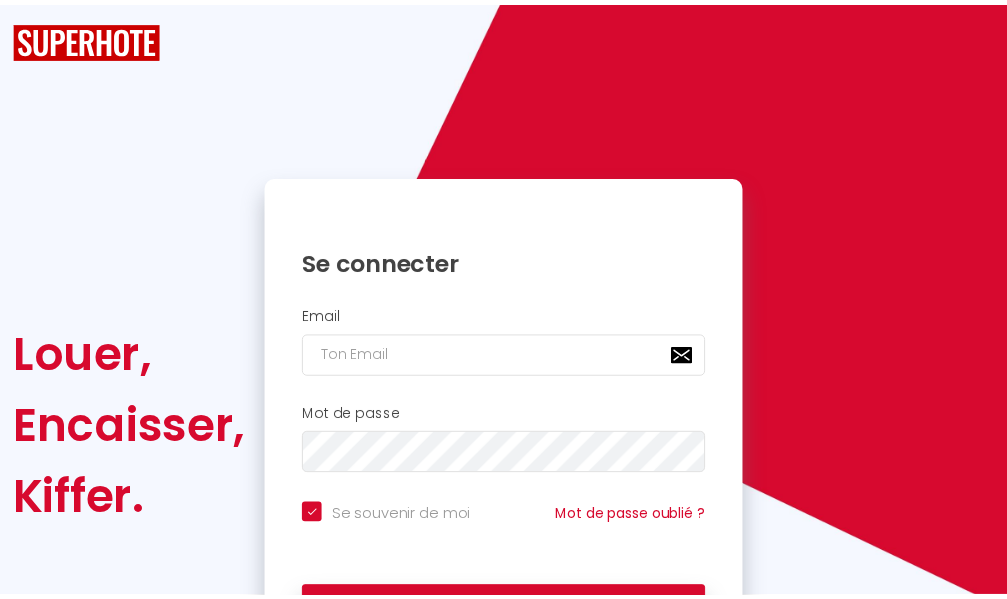 scroll, scrollTop: 0, scrollLeft: 0, axis: both 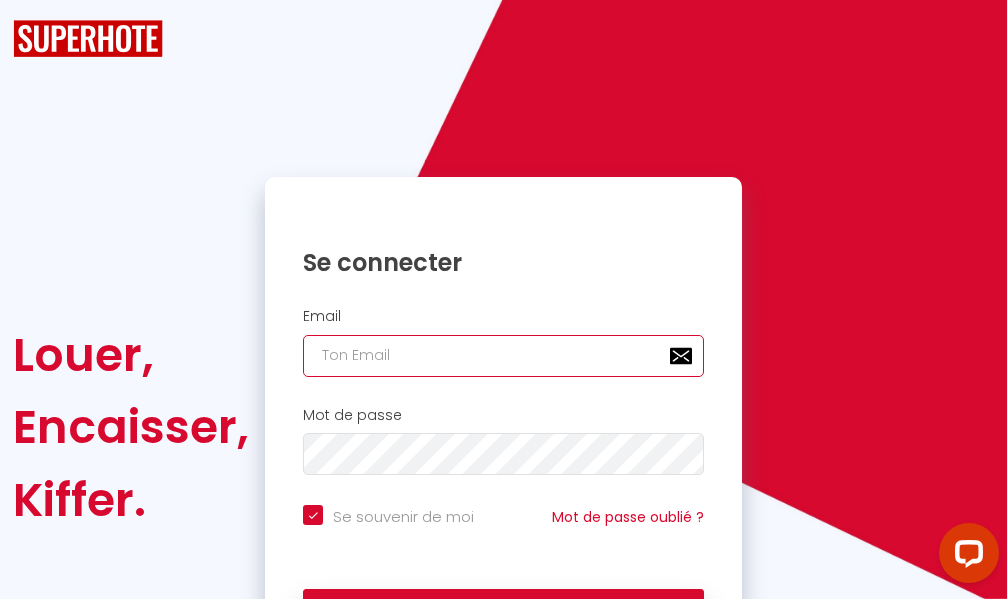 click at bounding box center [503, 356] 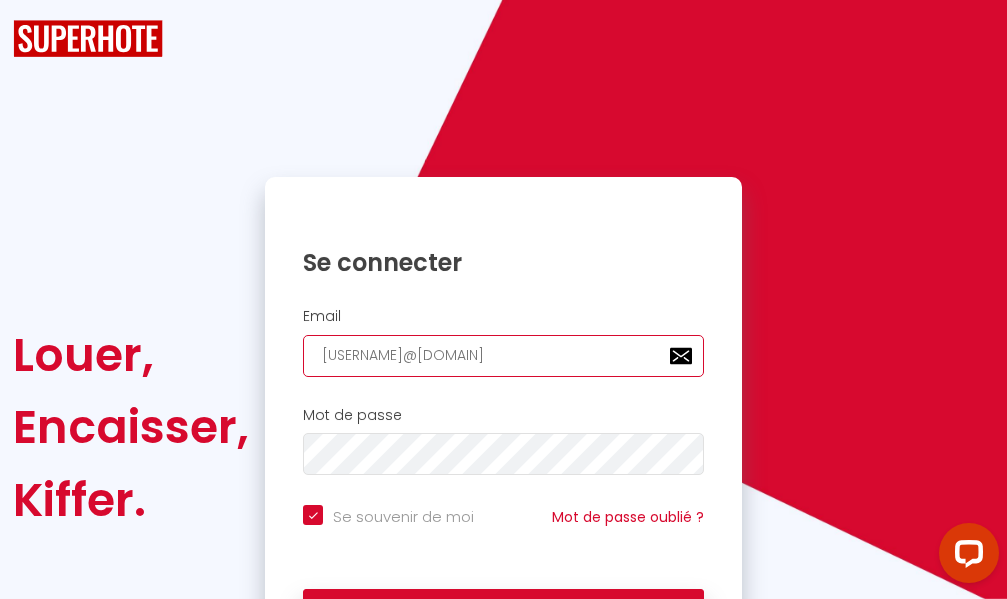 type on "[USERNAME]@[DOMAIN]" 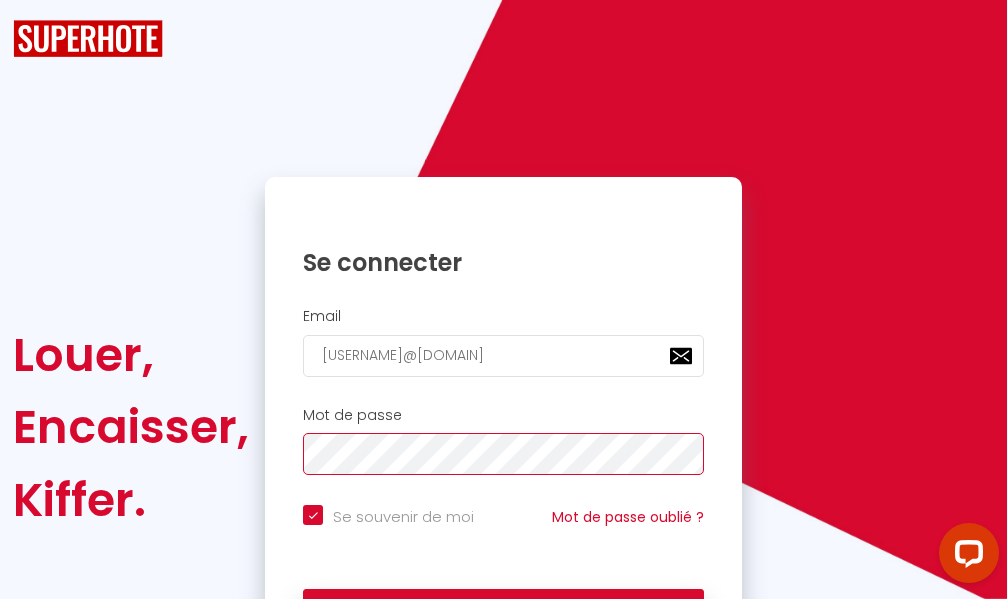 click on "Se connecter" at bounding box center (503, 614) 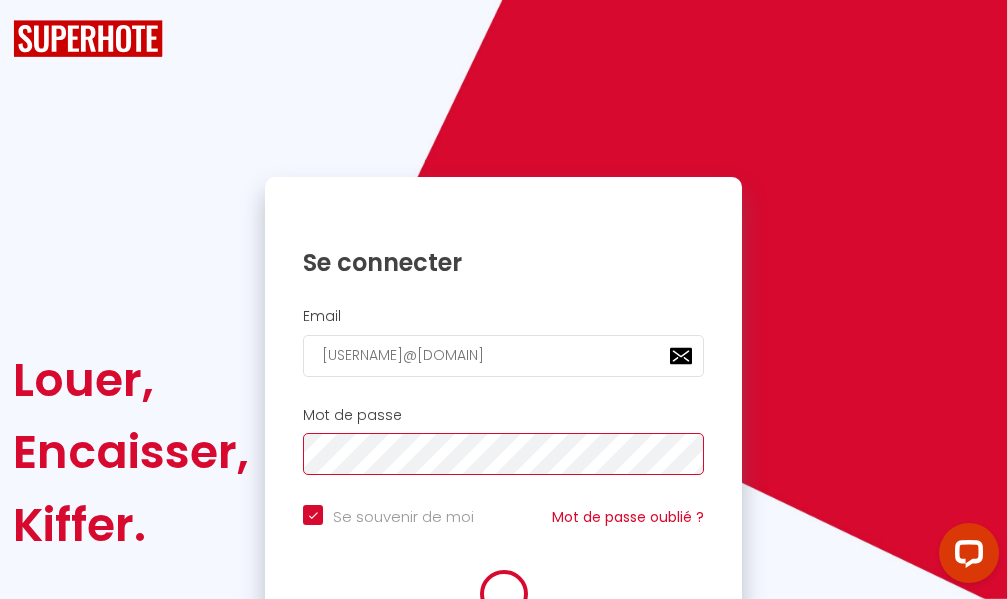 click on "Se connecter" at bounding box center (503, 664) 